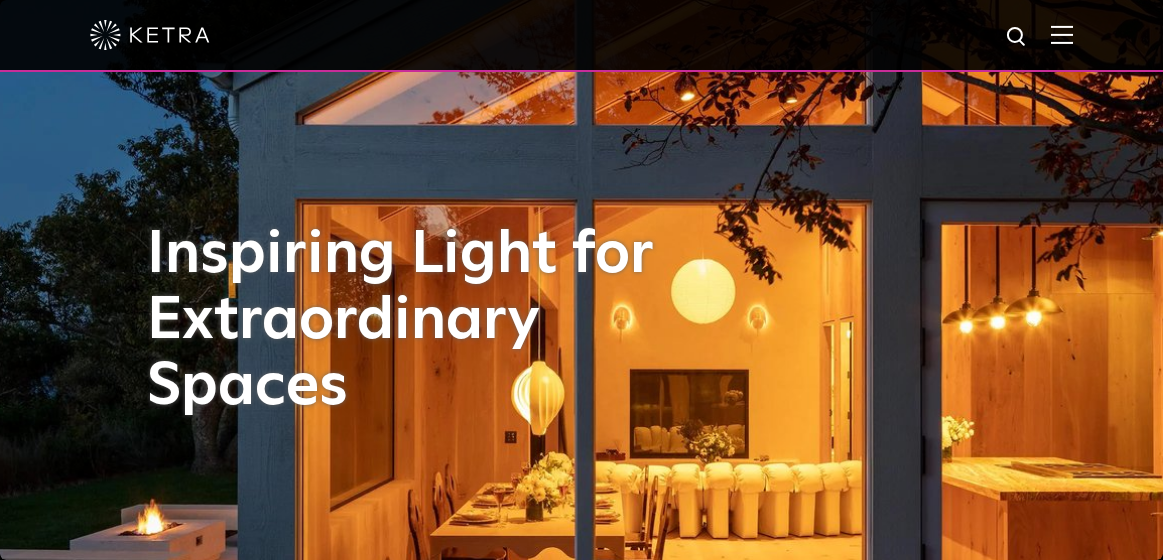 scroll, scrollTop: 0, scrollLeft: 0, axis: both 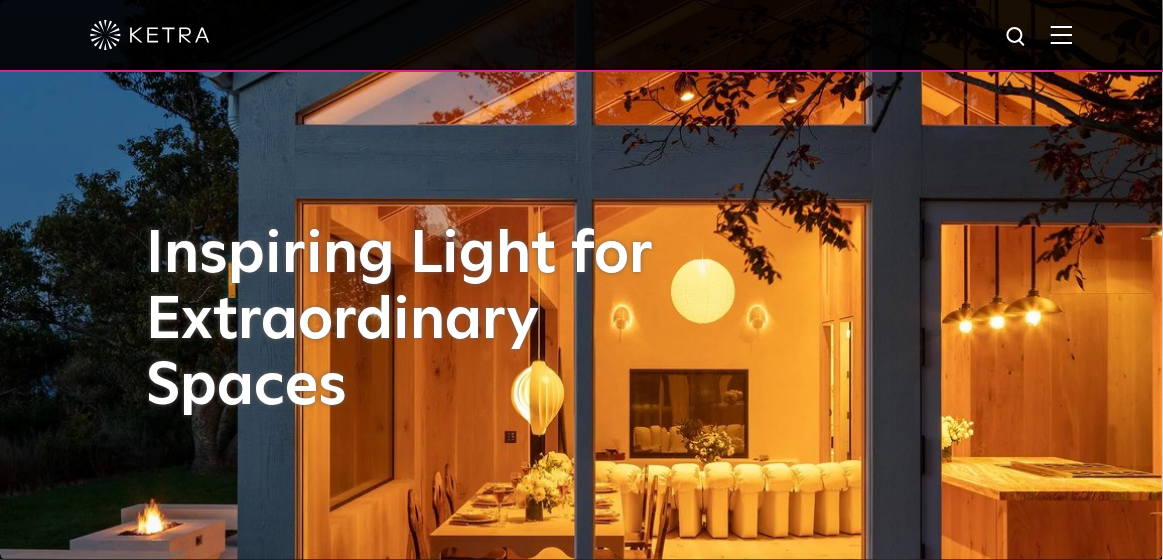 click at bounding box center [1062, 34] 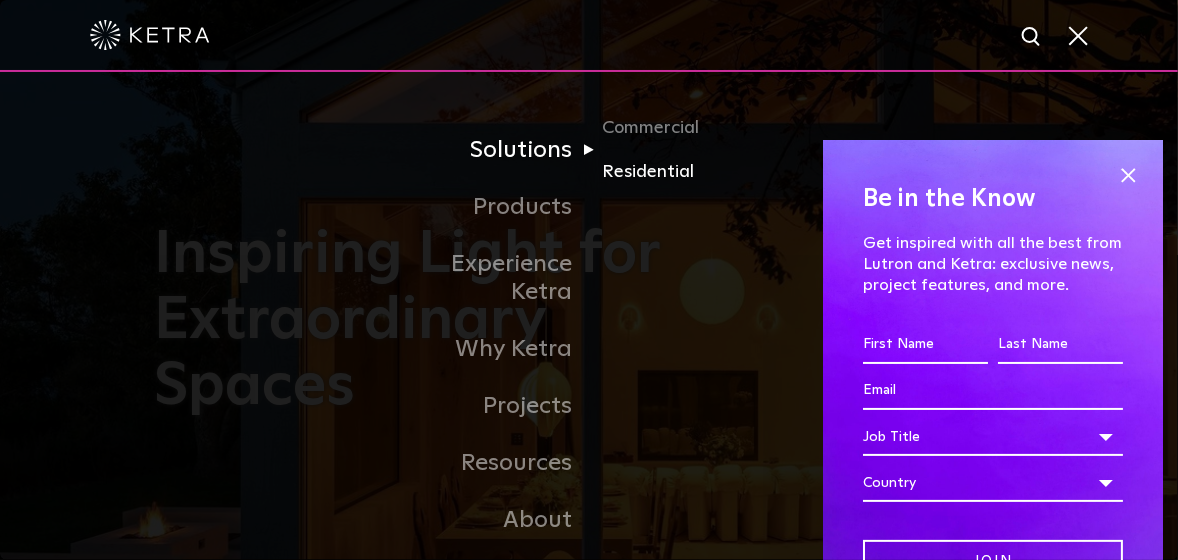 click on "Residential" at bounding box center (698, 172) 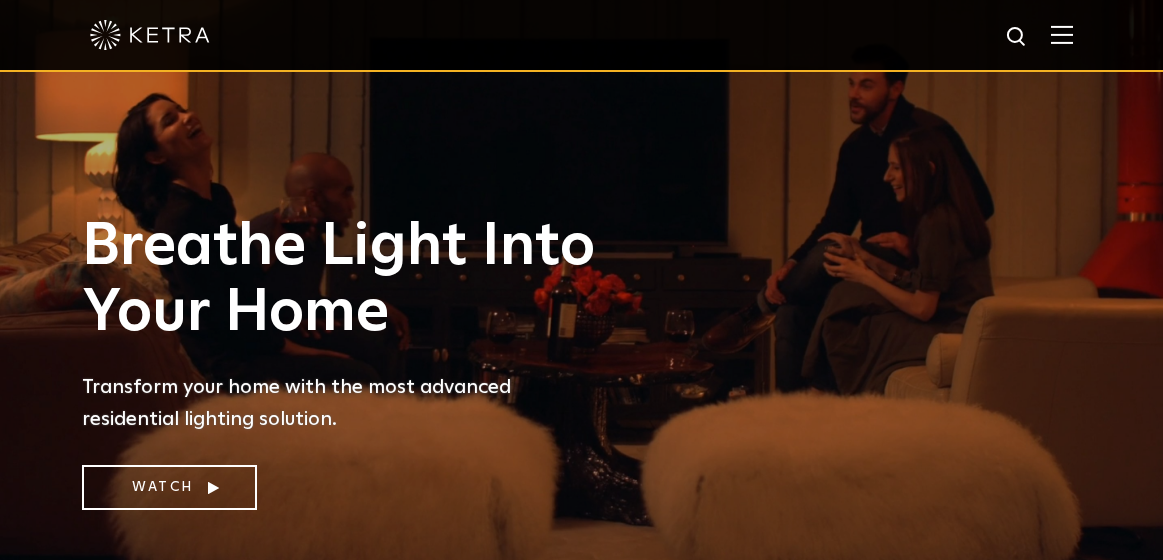scroll, scrollTop: 0, scrollLeft: 0, axis: both 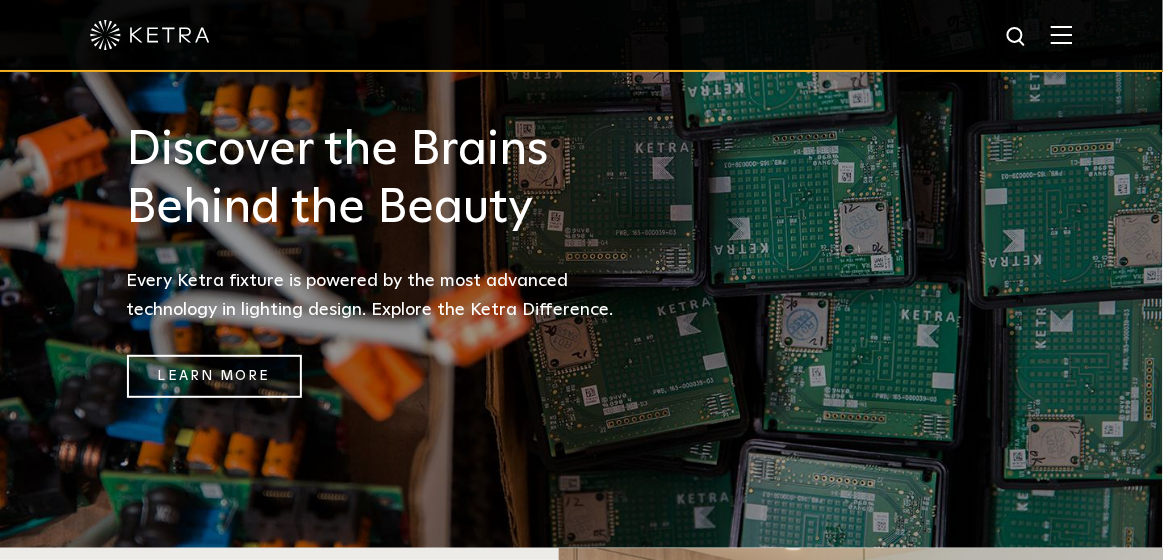 click at bounding box center (1062, 34) 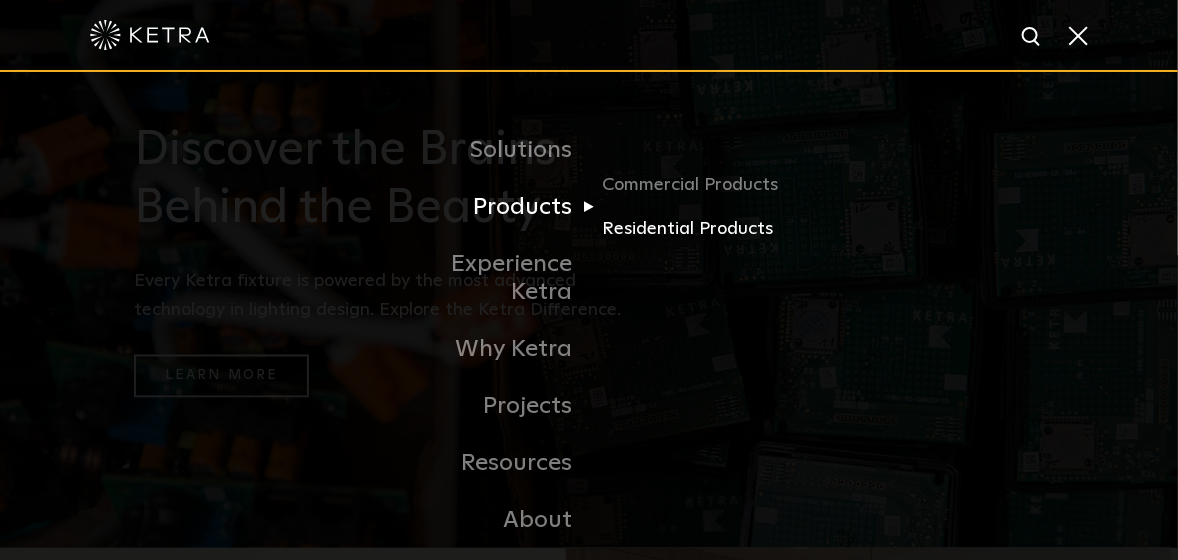click on "Residential Products" at bounding box center (698, 229) 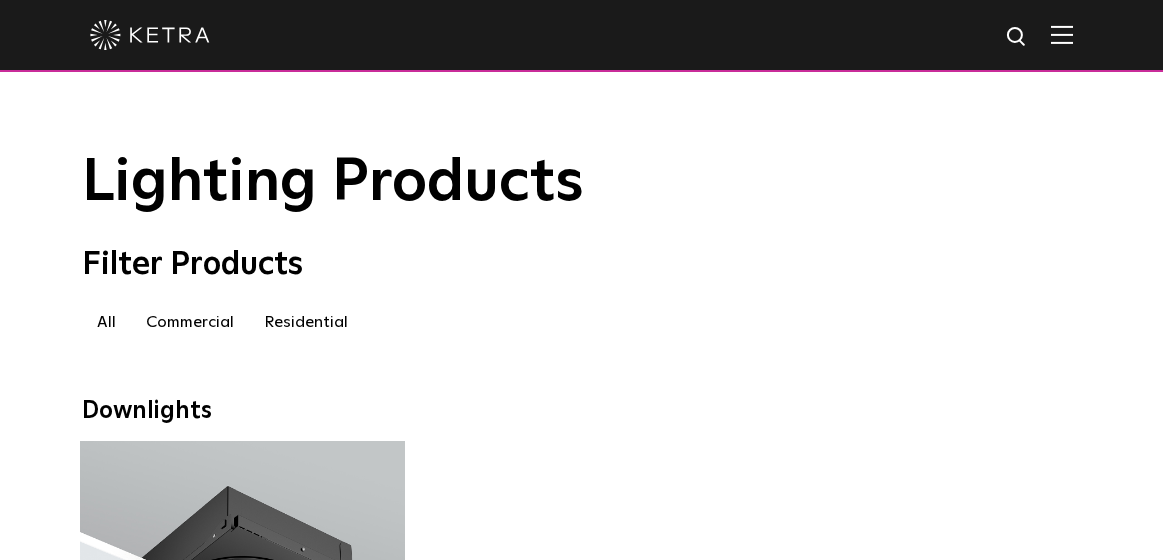scroll, scrollTop: 0, scrollLeft: 0, axis: both 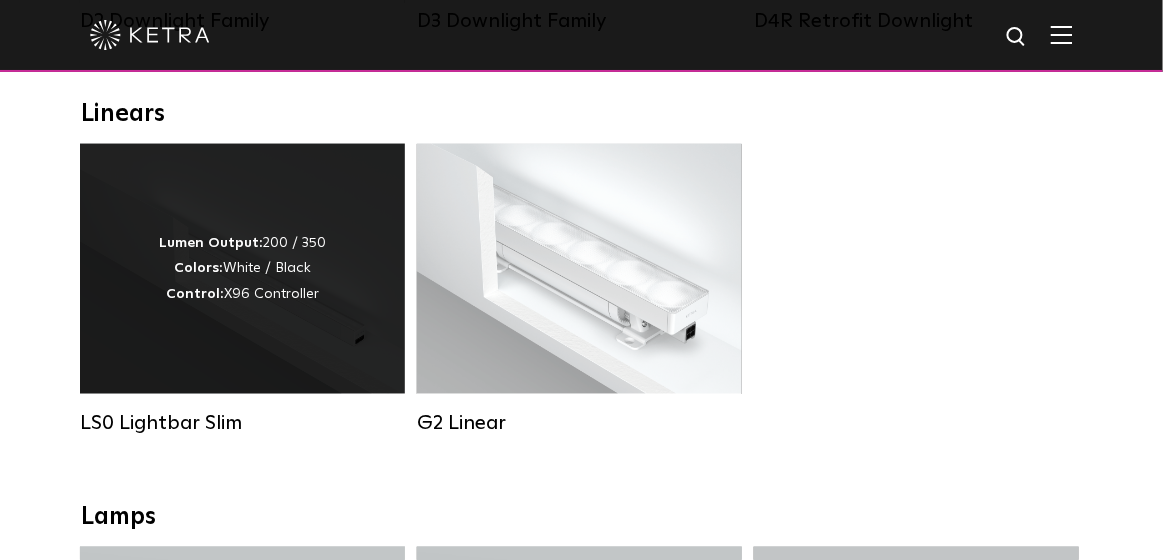 click on "Lumen Output:  200 / 350 Colors:  White / Black Control:  X96 Controller" at bounding box center (242, 269) 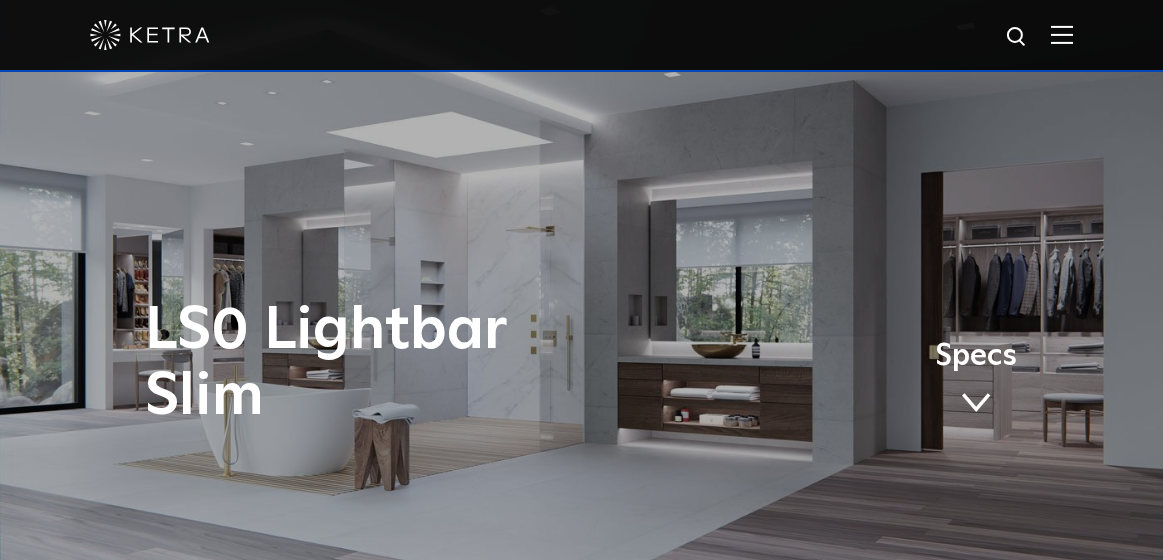 scroll, scrollTop: 0, scrollLeft: 0, axis: both 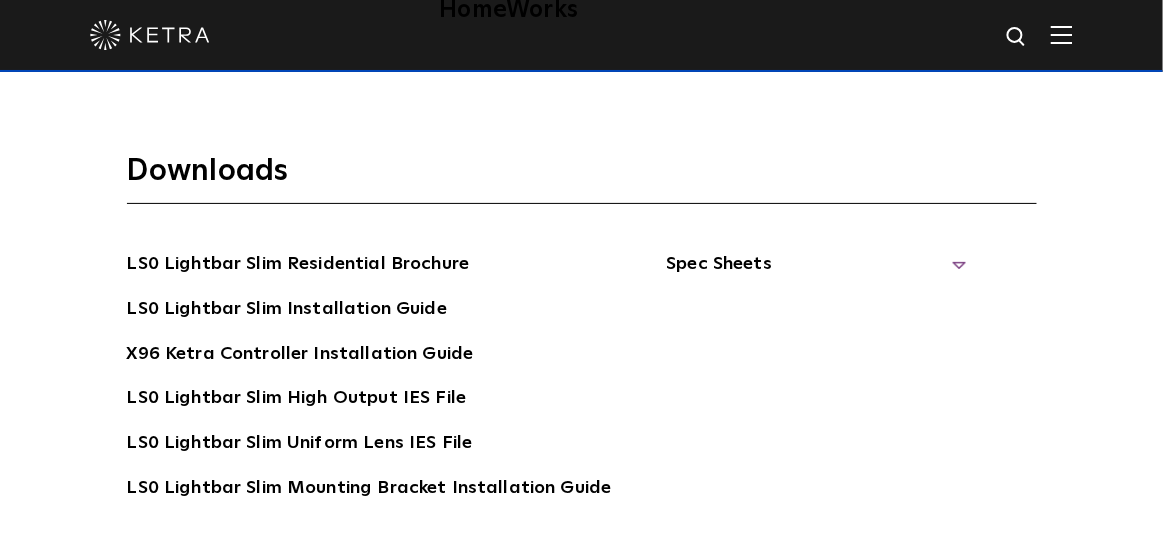 click on "Spec Sheets" at bounding box center (816, 272) 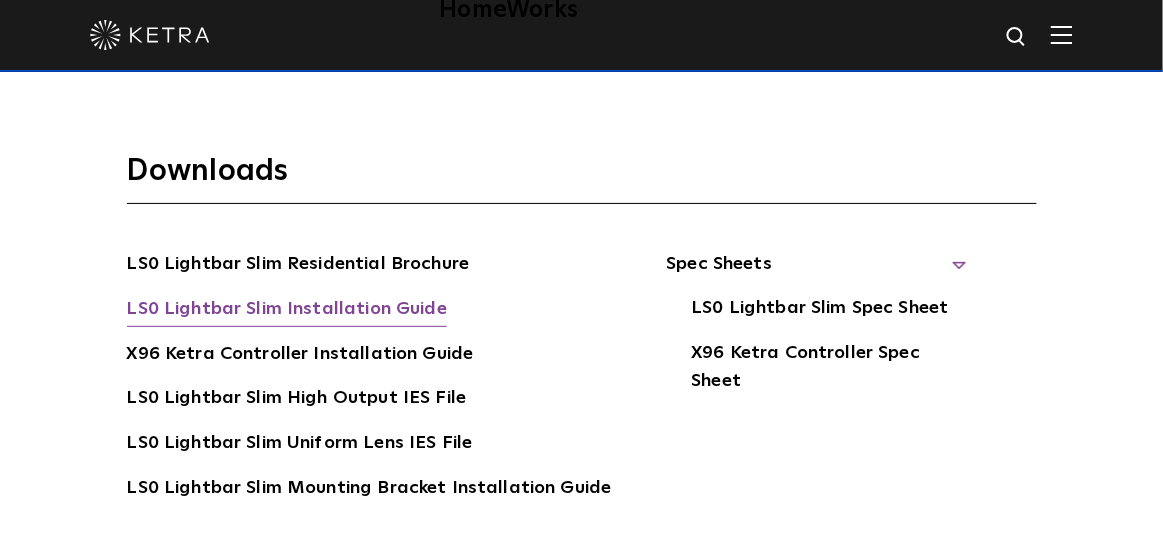 click on "LS0 Lightbar Slim Installation Guide" at bounding box center (287, 311) 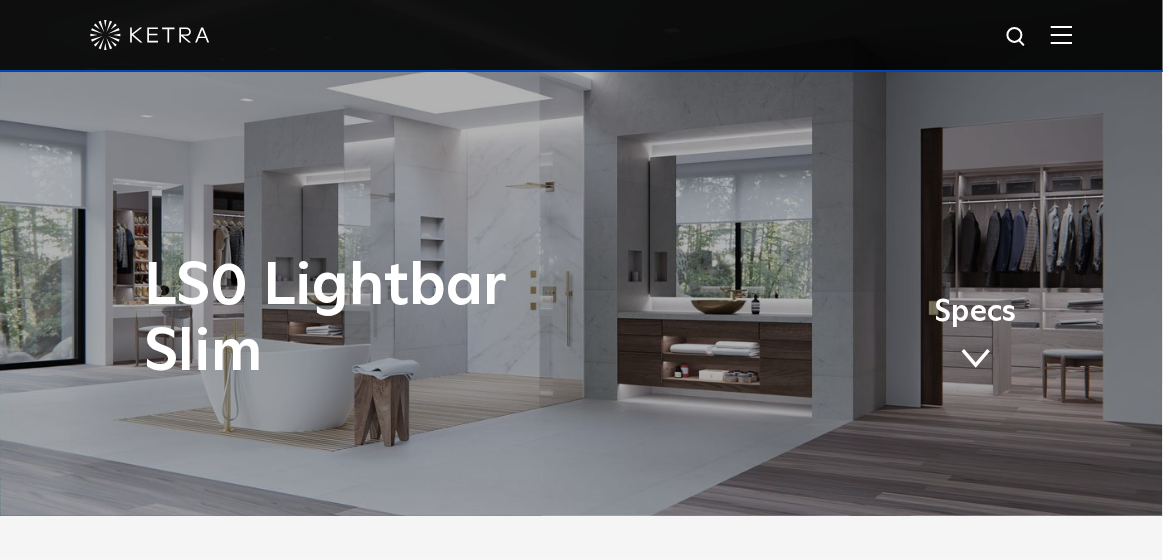 scroll, scrollTop: 0, scrollLeft: 0, axis: both 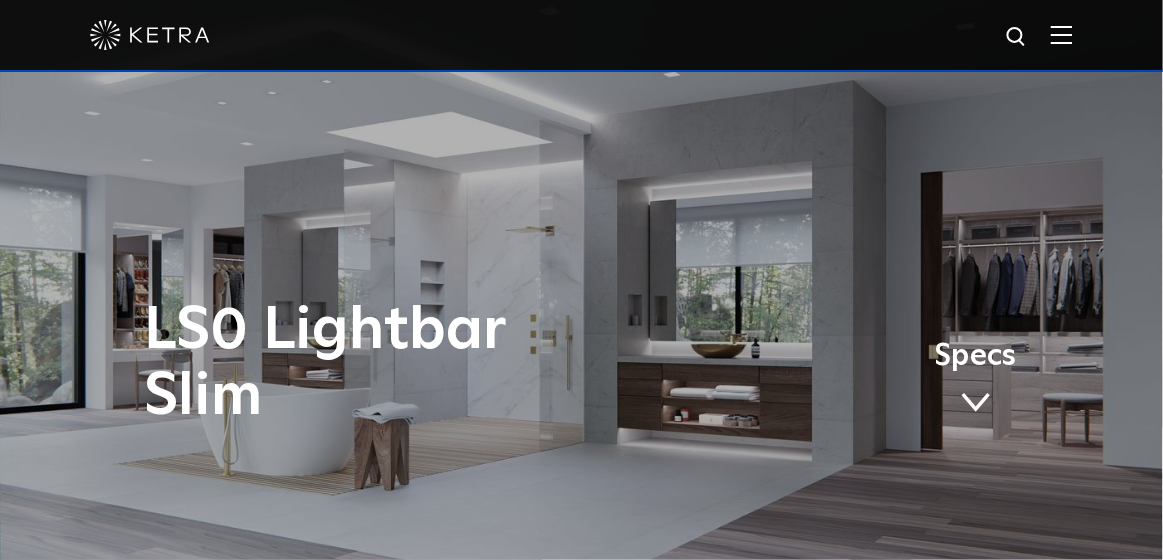 click at bounding box center (1062, 34) 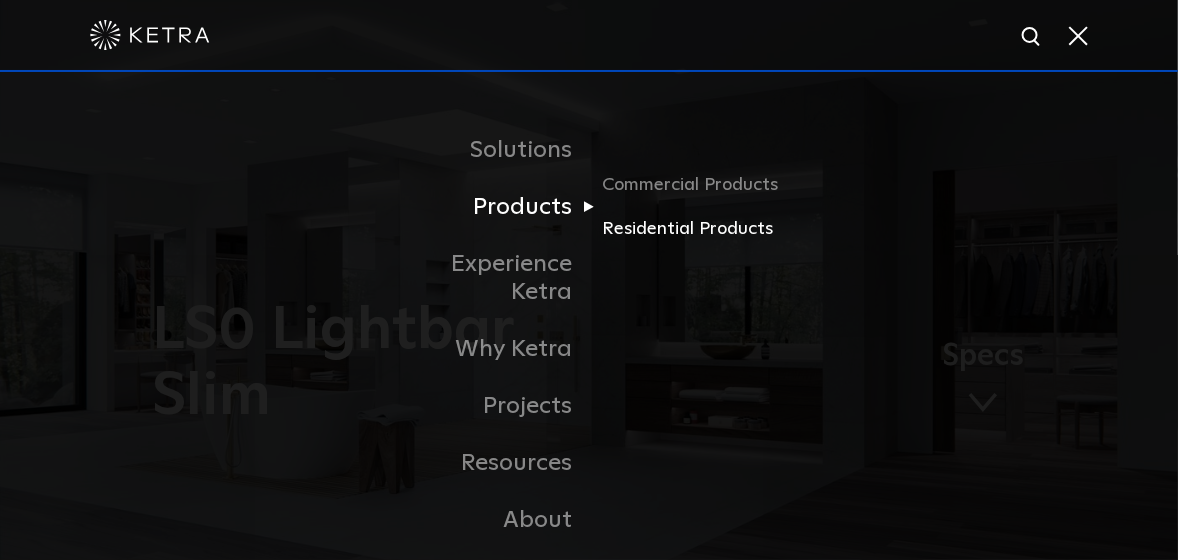 click on "Residential Products" at bounding box center [698, 229] 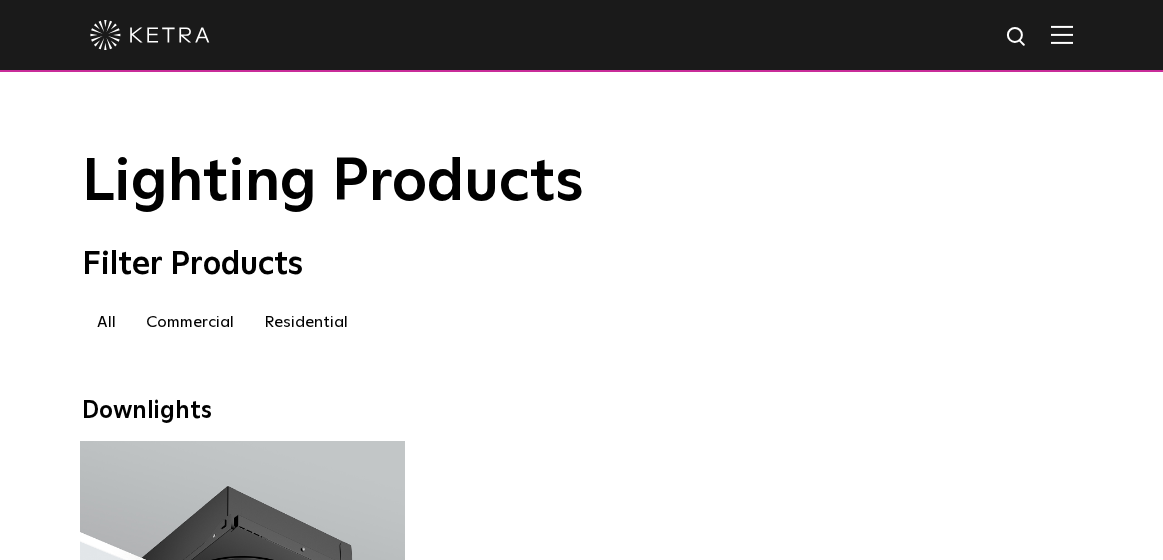 scroll, scrollTop: 0, scrollLeft: 0, axis: both 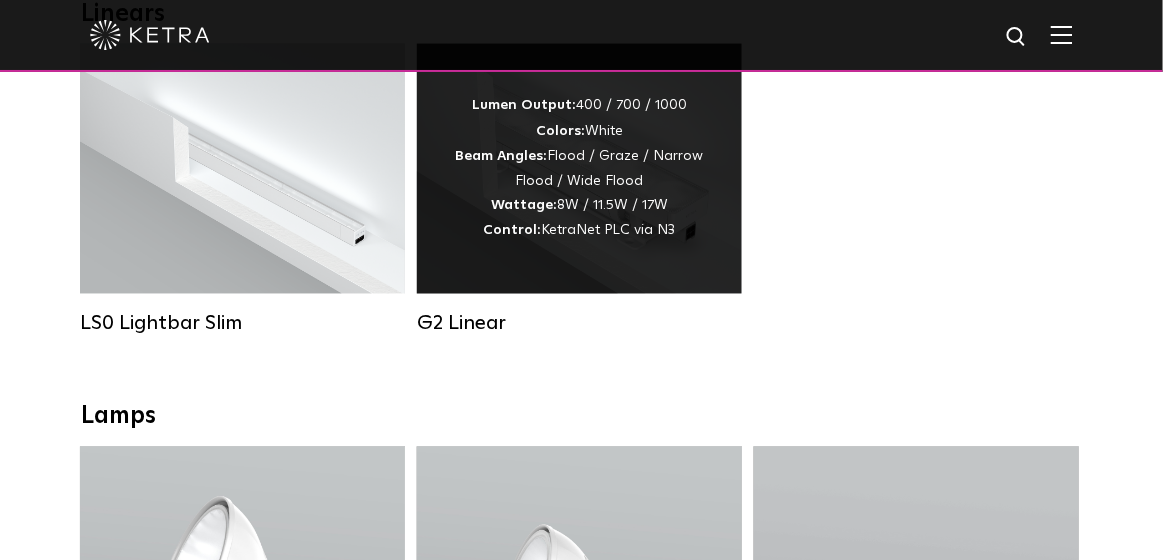 click on "Lumen Output:  400 / 700 / 1000 Colors:  White Beam Angles:  Flood / Graze / Narrow Flood / Wide Flood Wattage:  8W / 11.5W / 17W Control:  KetraNet PLC via N3" at bounding box center [579, 168] 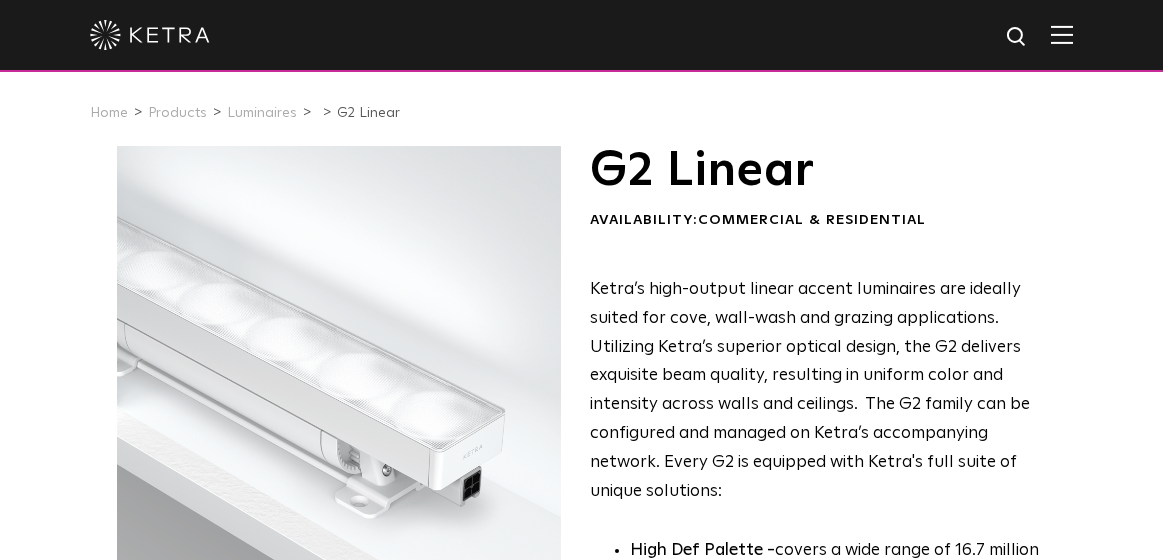 scroll, scrollTop: 0, scrollLeft: 0, axis: both 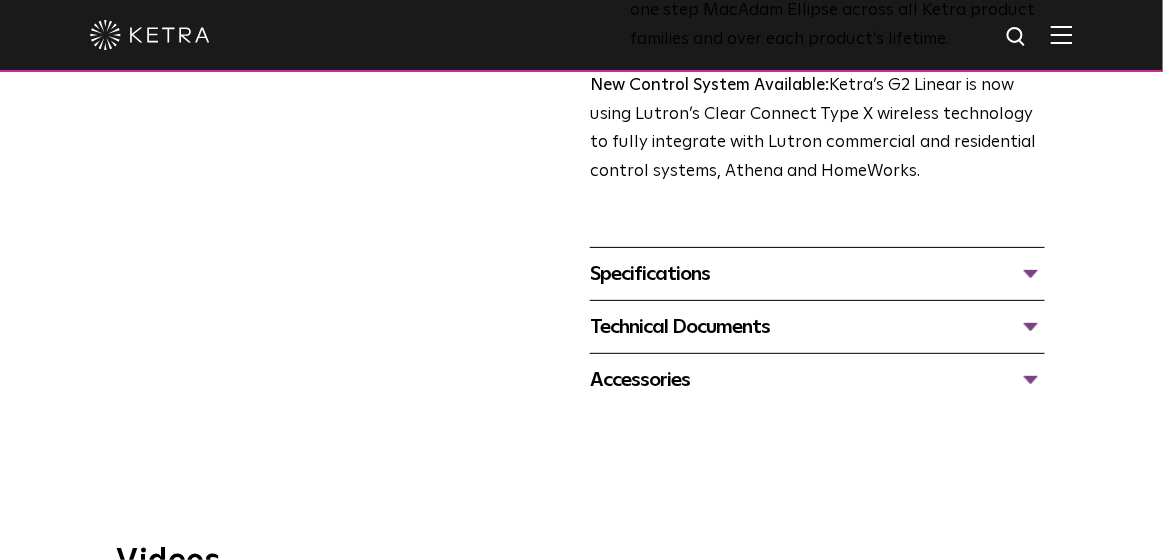 click on "Specifications" at bounding box center [817, 274] 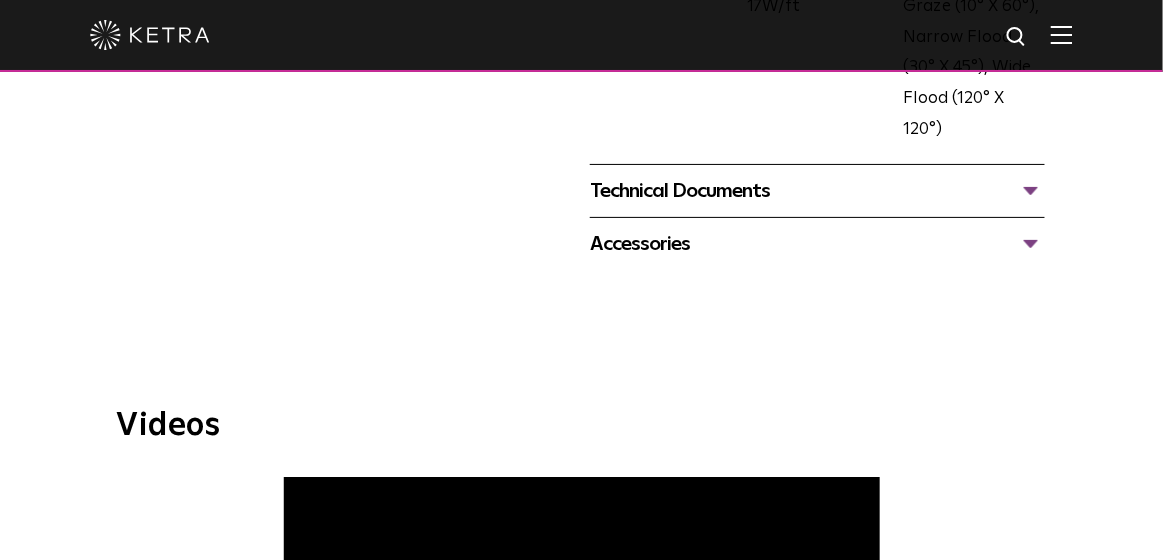 scroll, scrollTop: 1200, scrollLeft: 0, axis: vertical 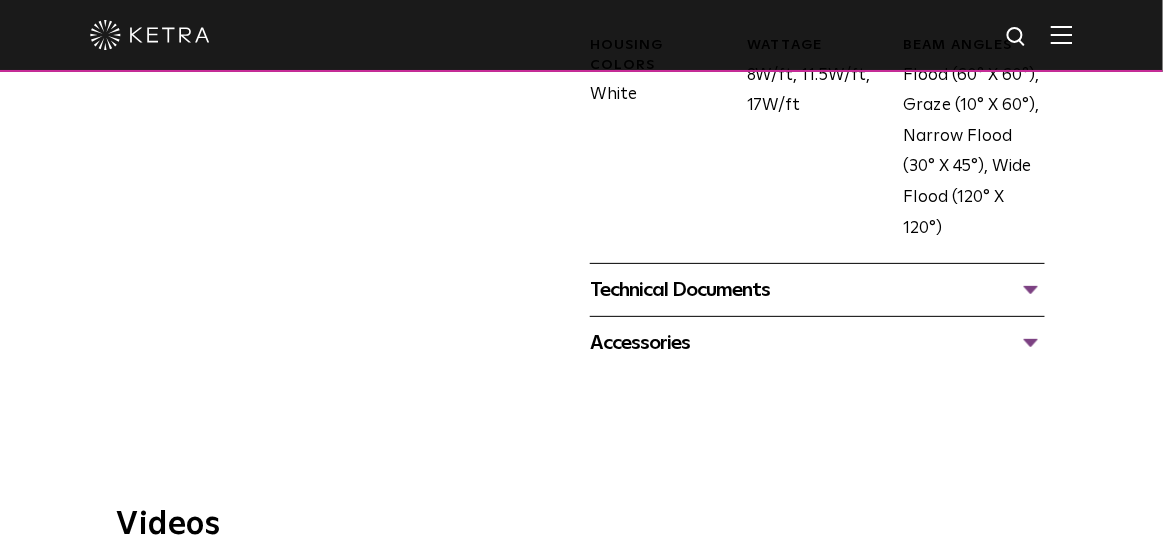 click on "Technical Documents" at bounding box center [817, 290] 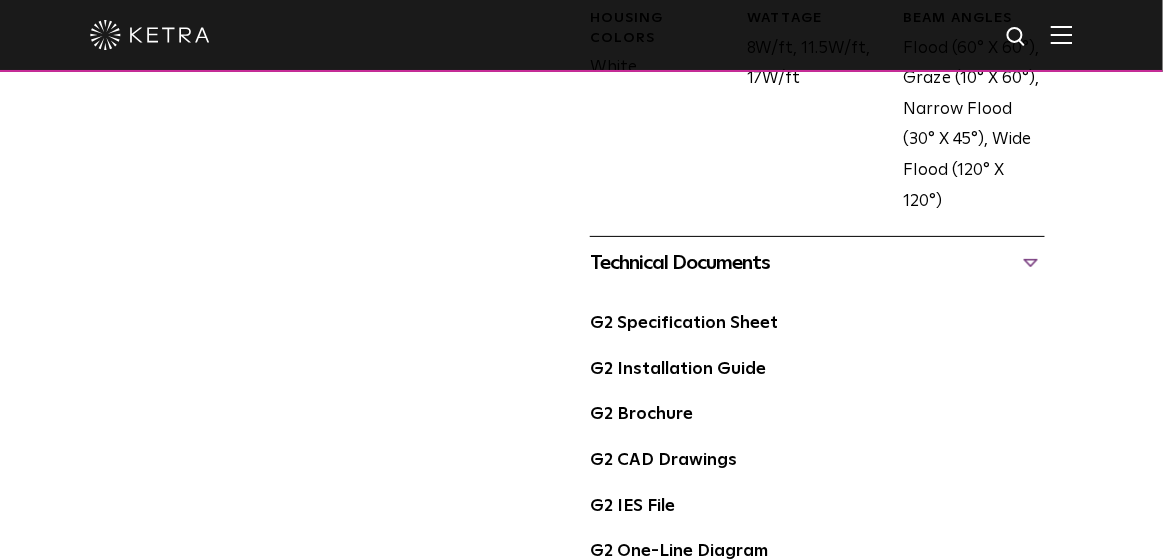 scroll, scrollTop: 1300, scrollLeft: 0, axis: vertical 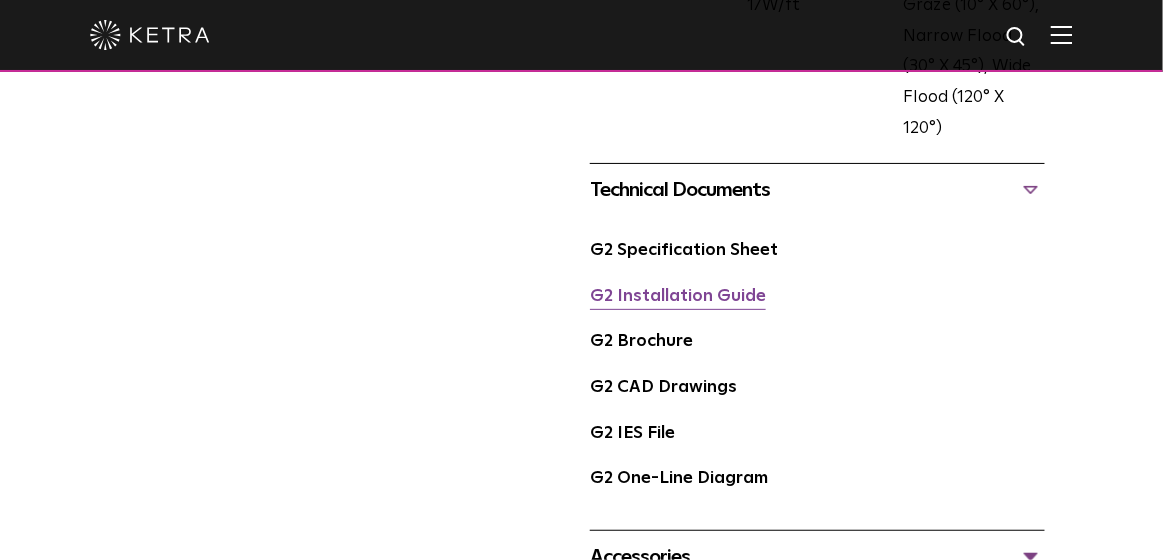 click on "G2 Installation Guide" at bounding box center [678, 296] 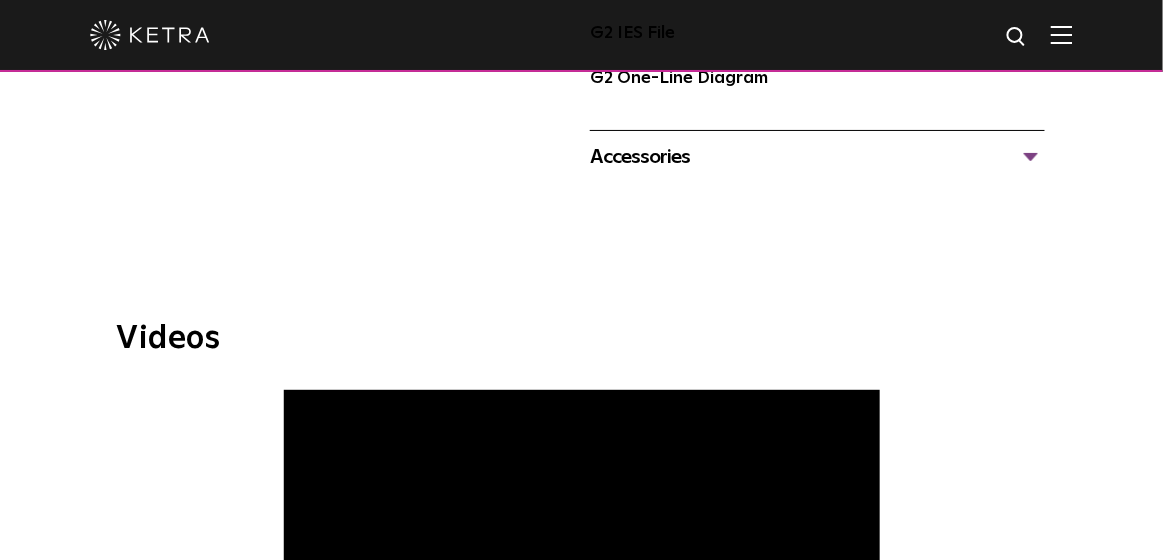 scroll, scrollTop: 1400, scrollLeft: 0, axis: vertical 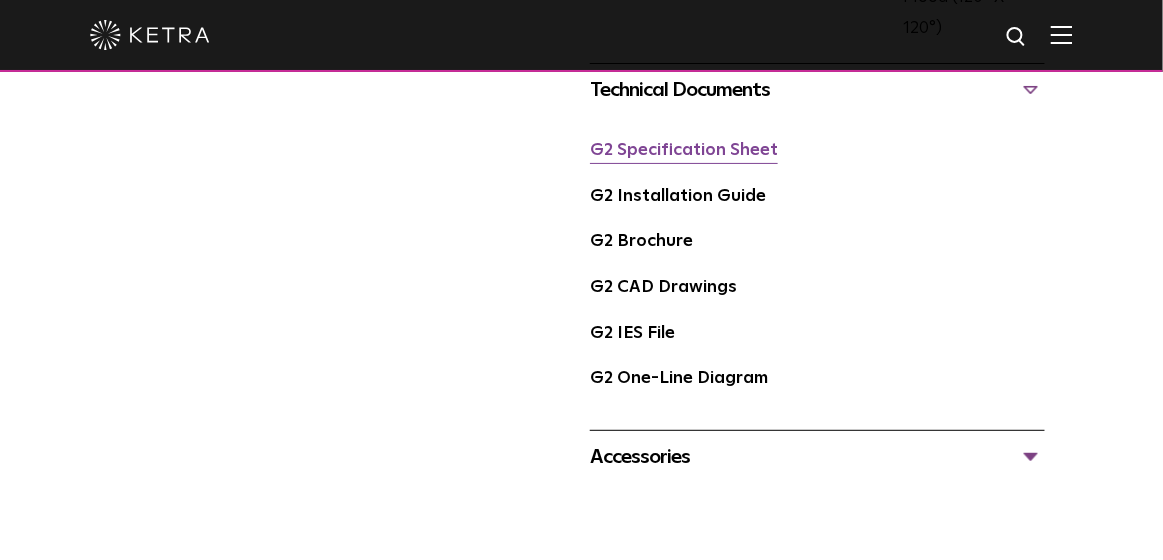 click on "G2 Specification Sheet" at bounding box center [684, 150] 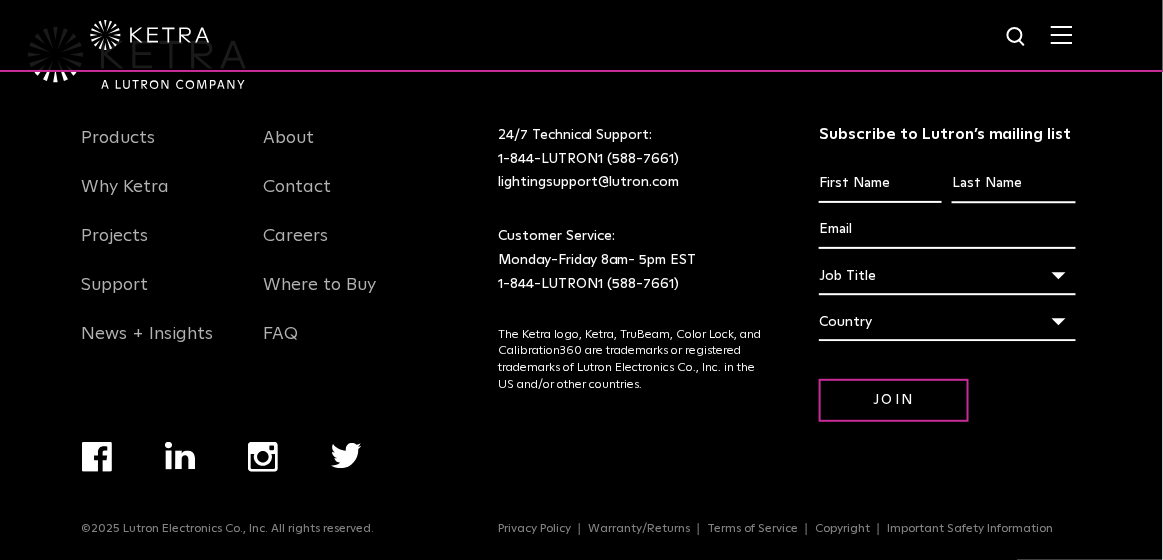scroll, scrollTop: 3351, scrollLeft: 0, axis: vertical 